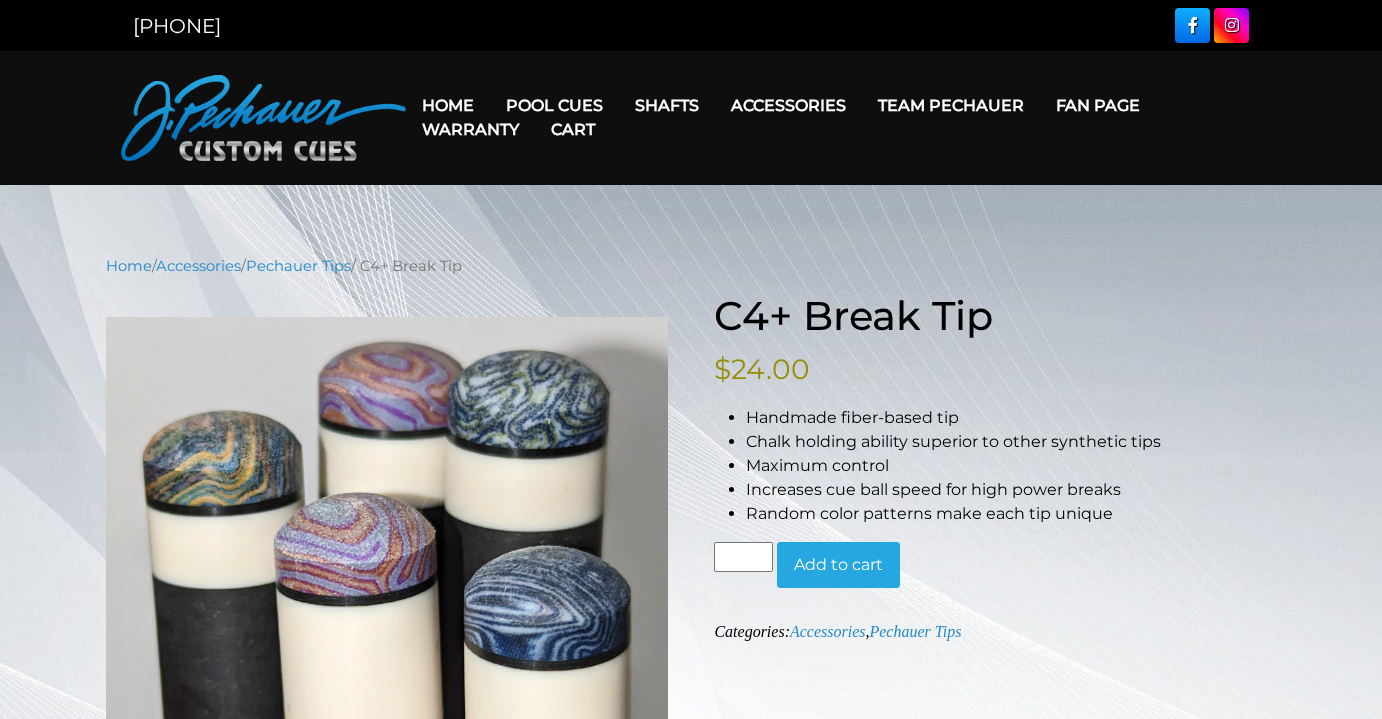 scroll, scrollTop: 0, scrollLeft: 0, axis: both 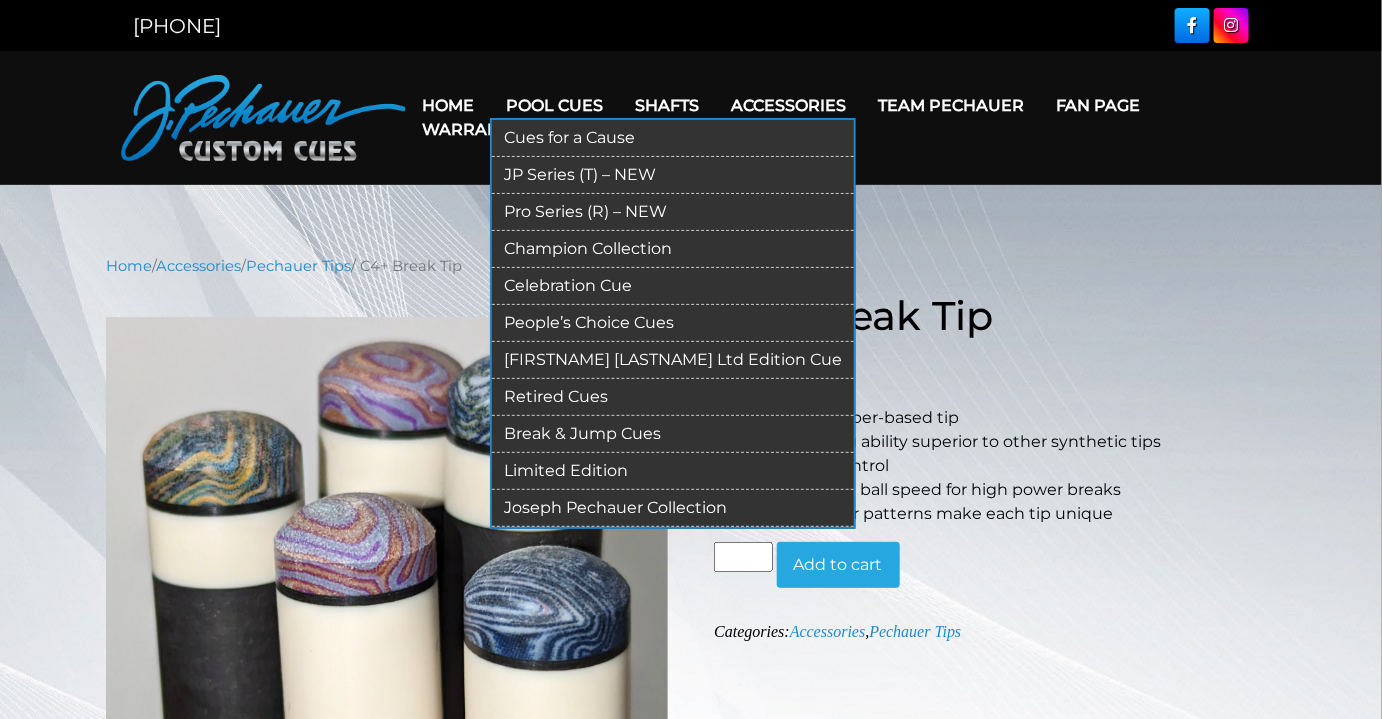 click on "Break & Jump Cues" at bounding box center [673, 434] 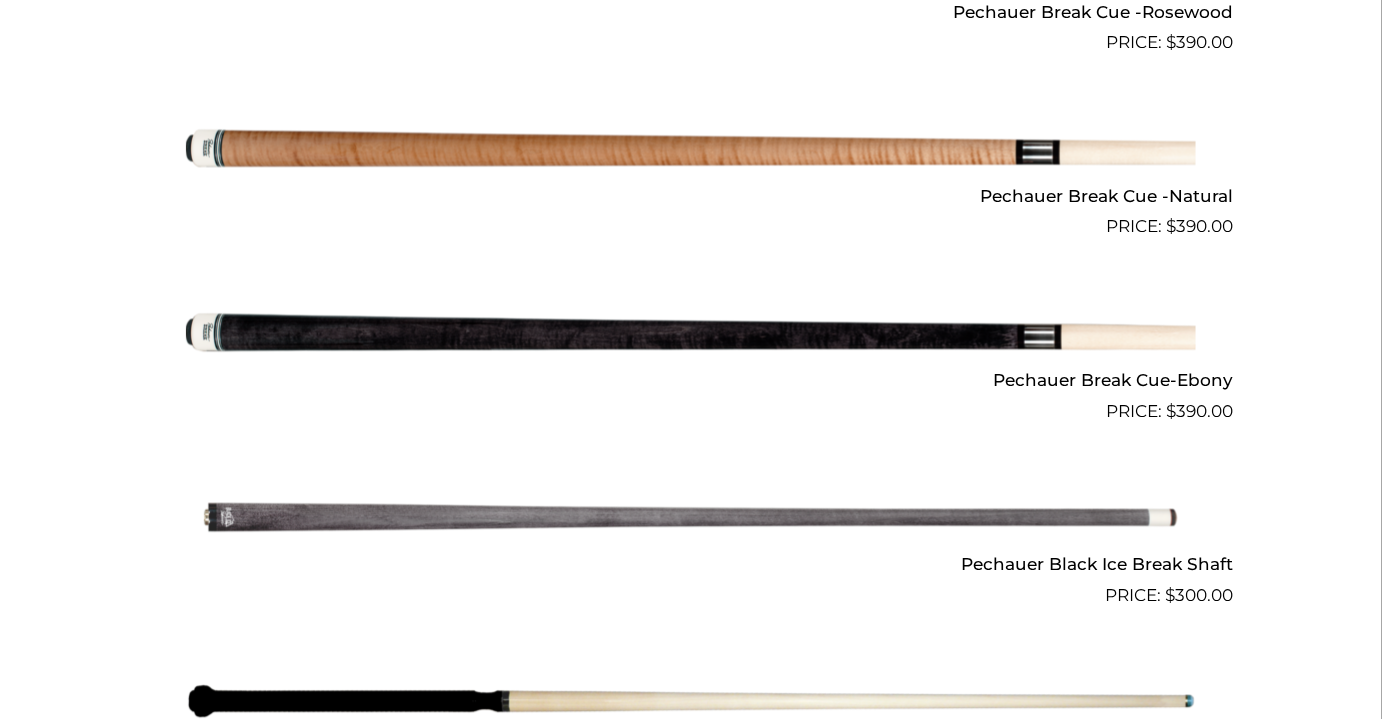scroll, scrollTop: 1181, scrollLeft: 0, axis: vertical 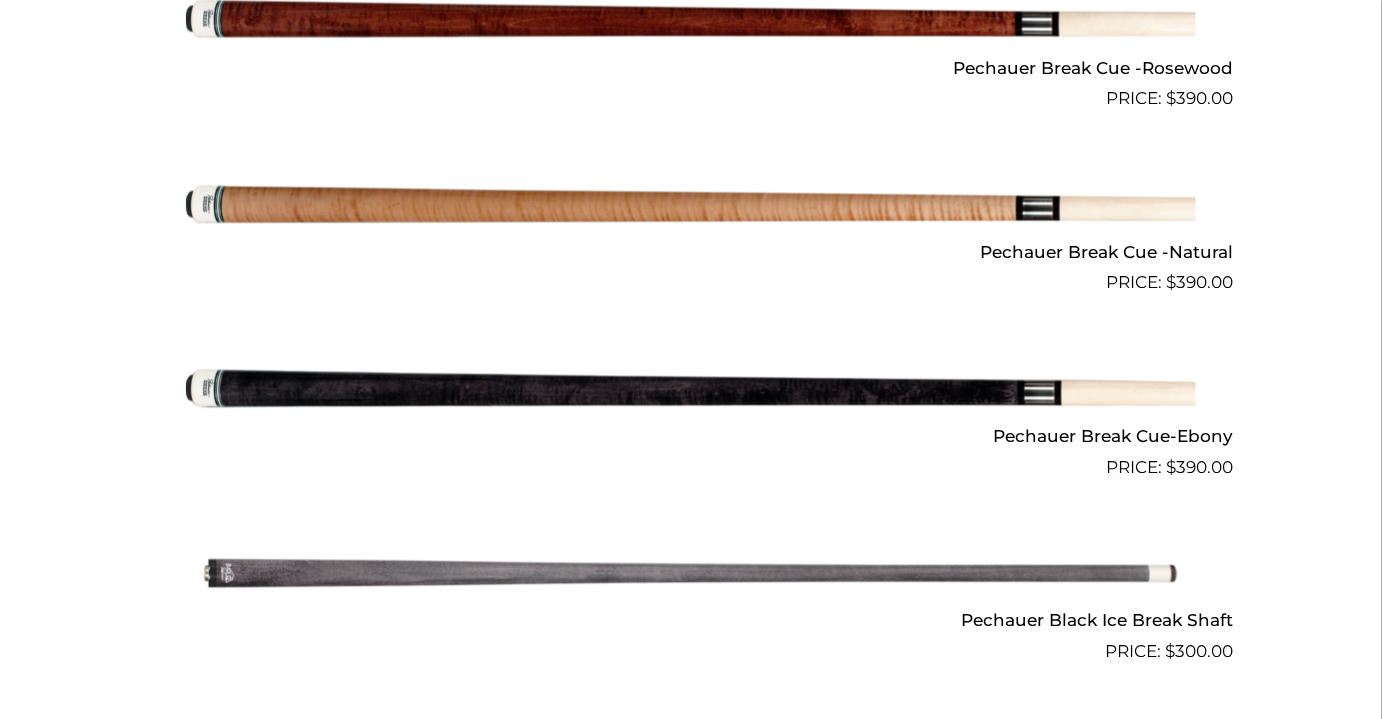 click at bounding box center [691, 205] 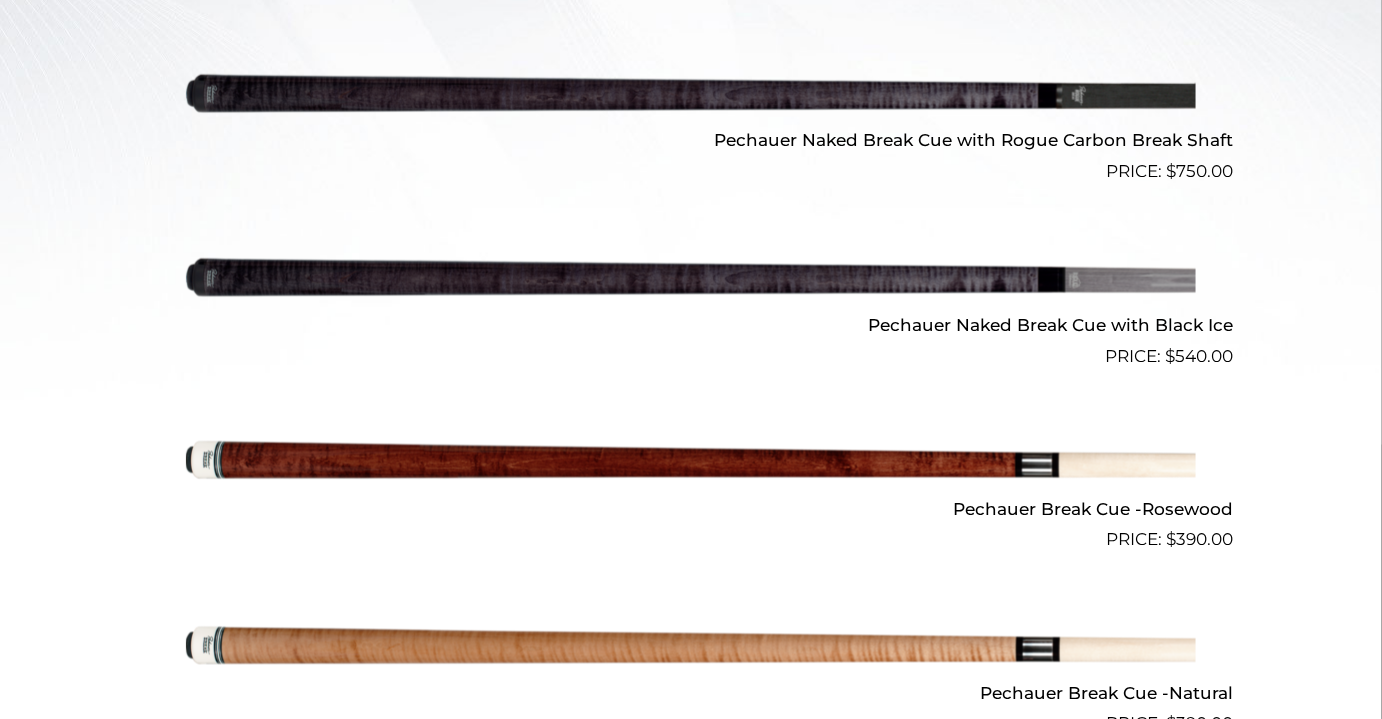 scroll, scrollTop: 636, scrollLeft: 0, axis: vertical 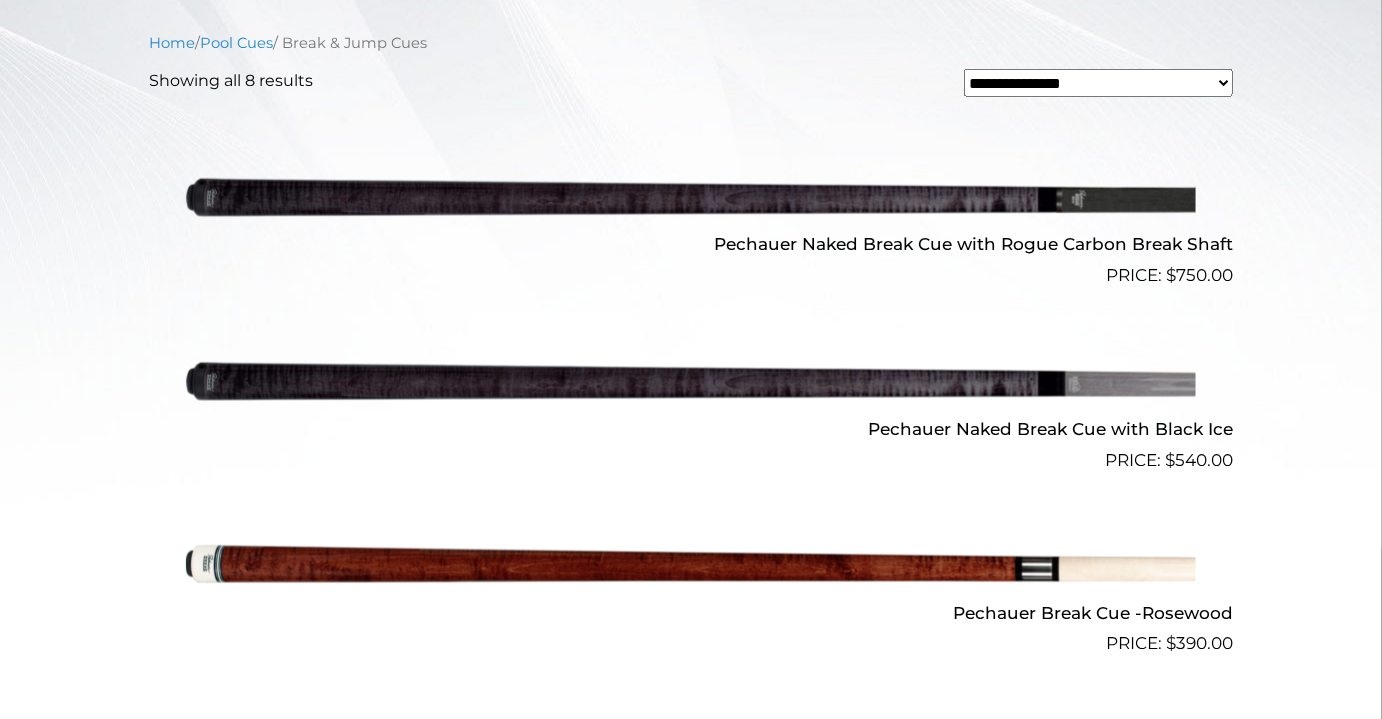 click at bounding box center [691, 197] 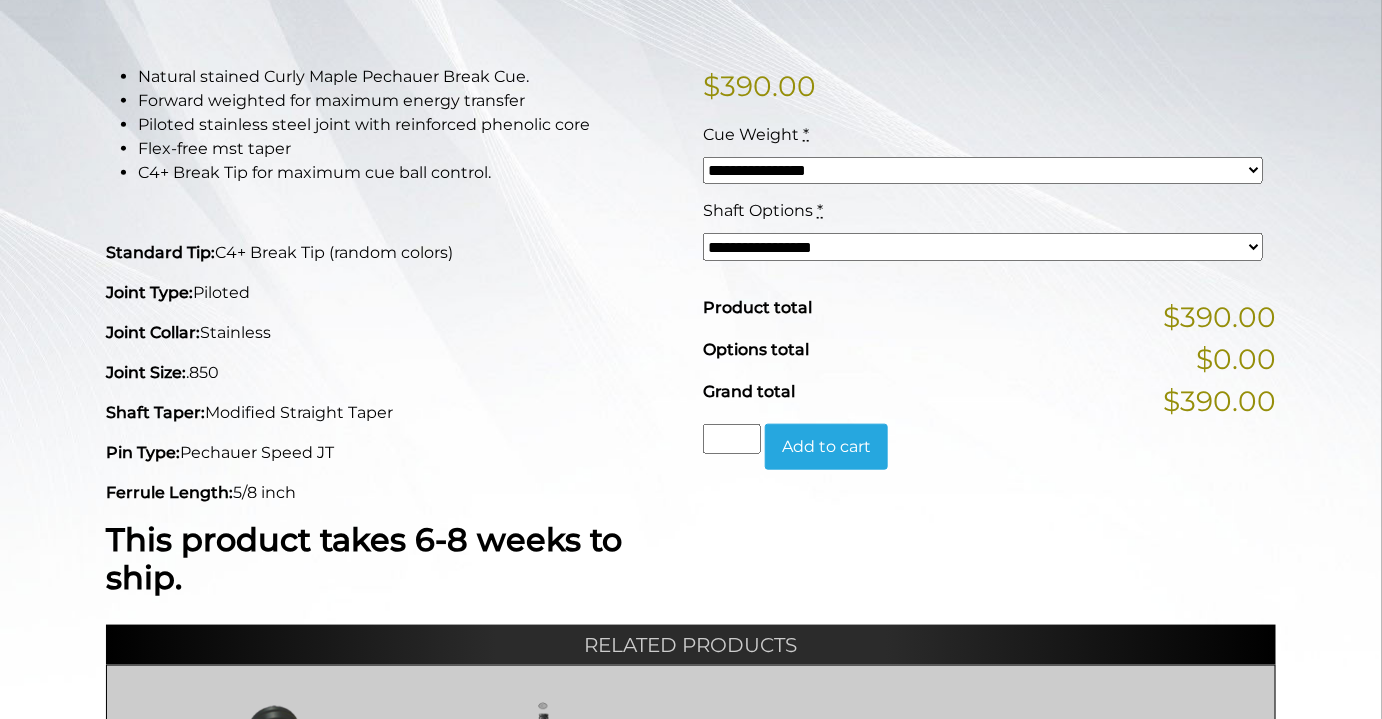 scroll, scrollTop: 0, scrollLeft: 0, axis: both 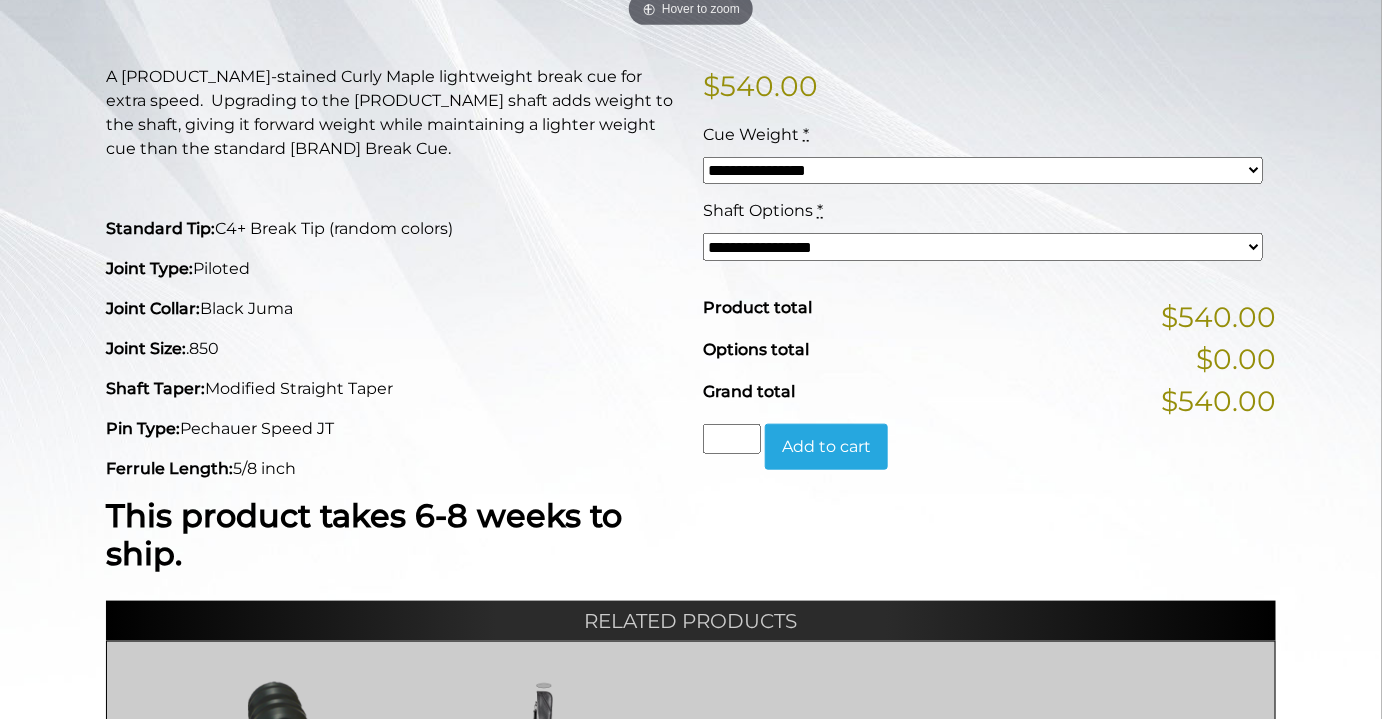 click on "**********" at bounding box center (983, 247) 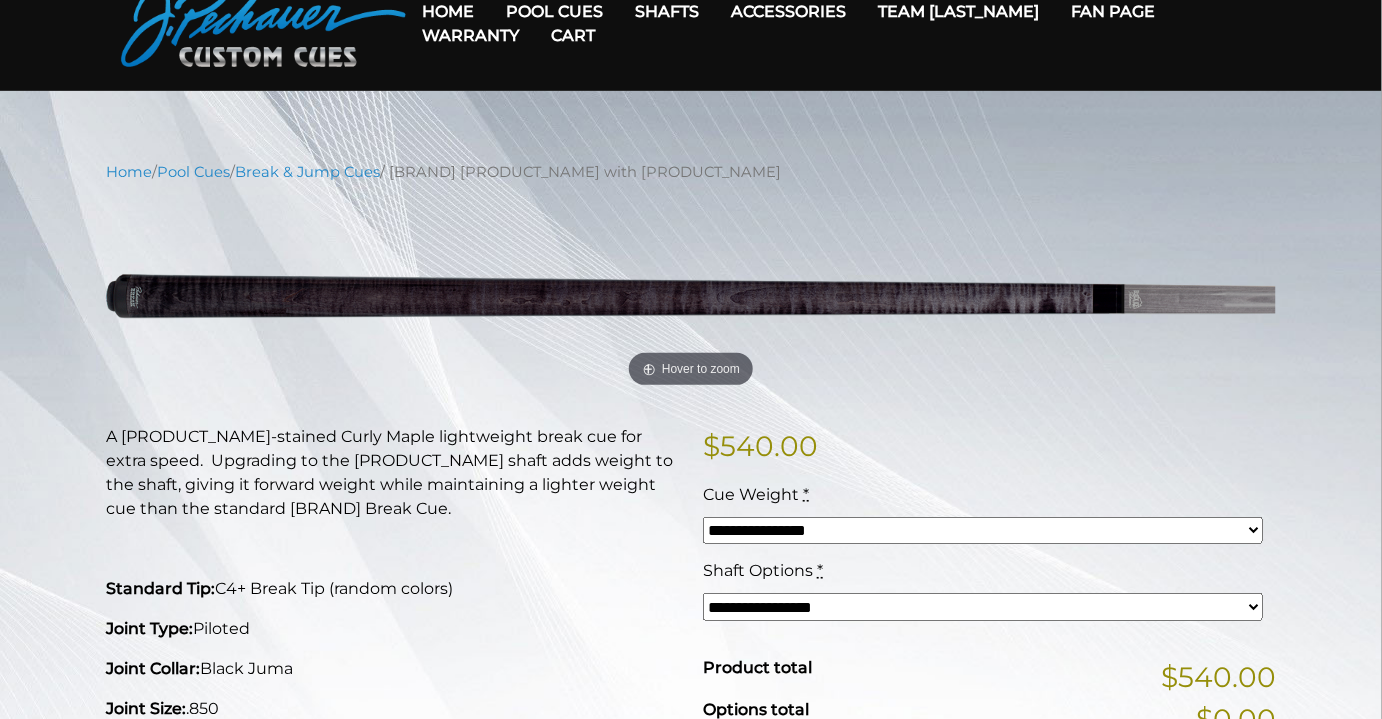 scroll, scrollTop: 90, scrollLeft: 0, axis: vertical 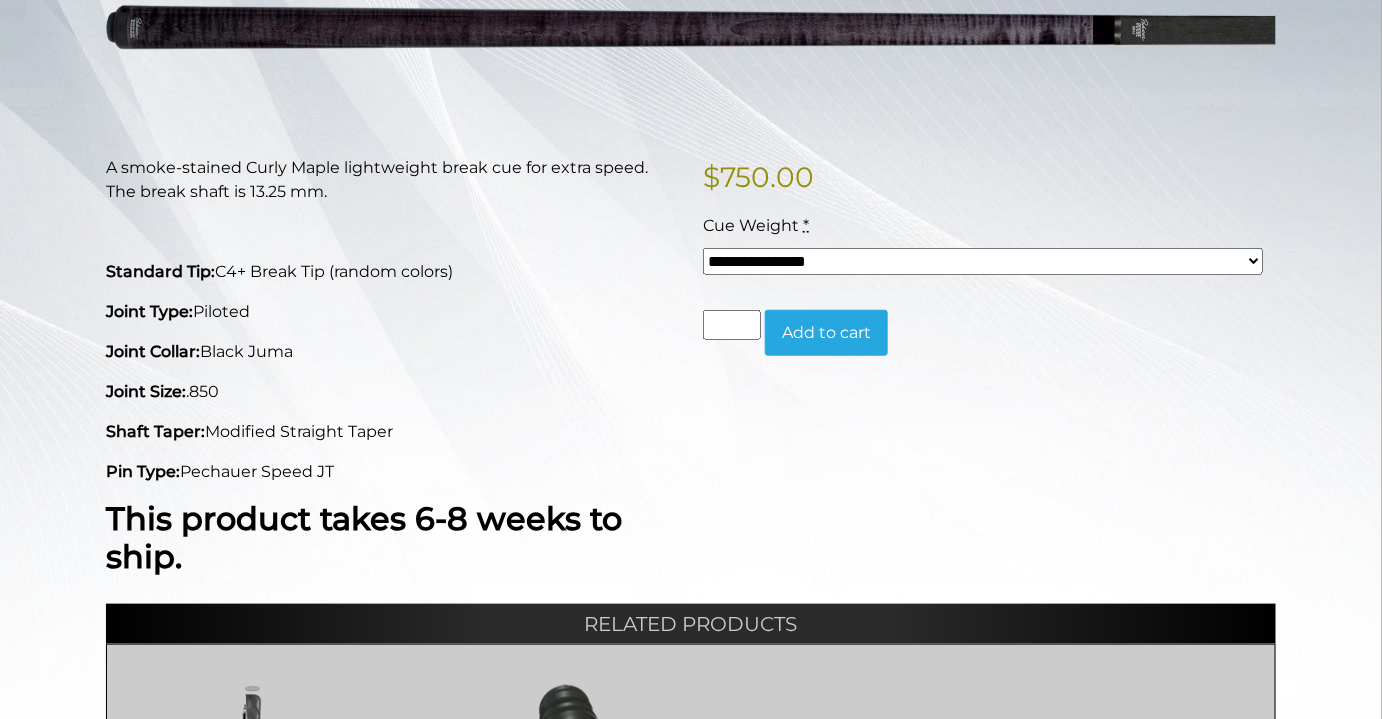 click on "**********" at bounding box center [983, 262] 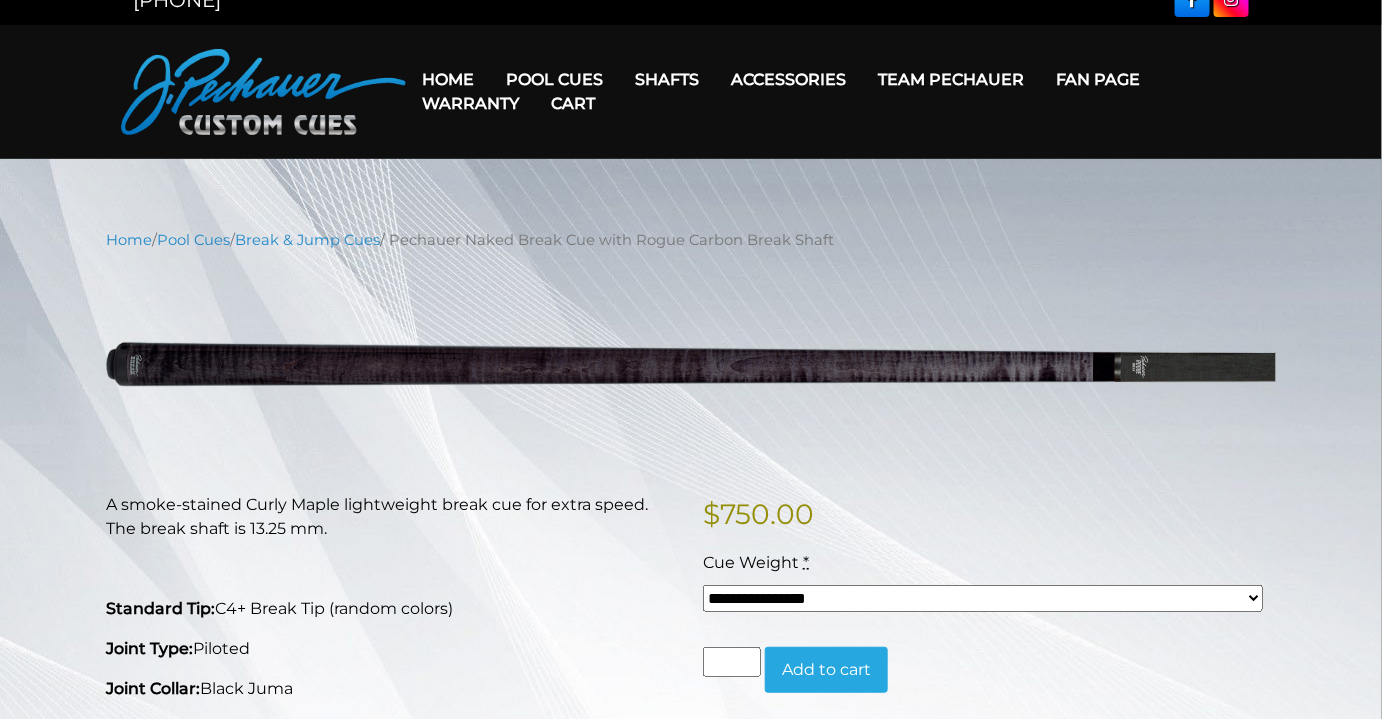 scroll, scrollTop: 0, scrollLeft: 0, axis: both 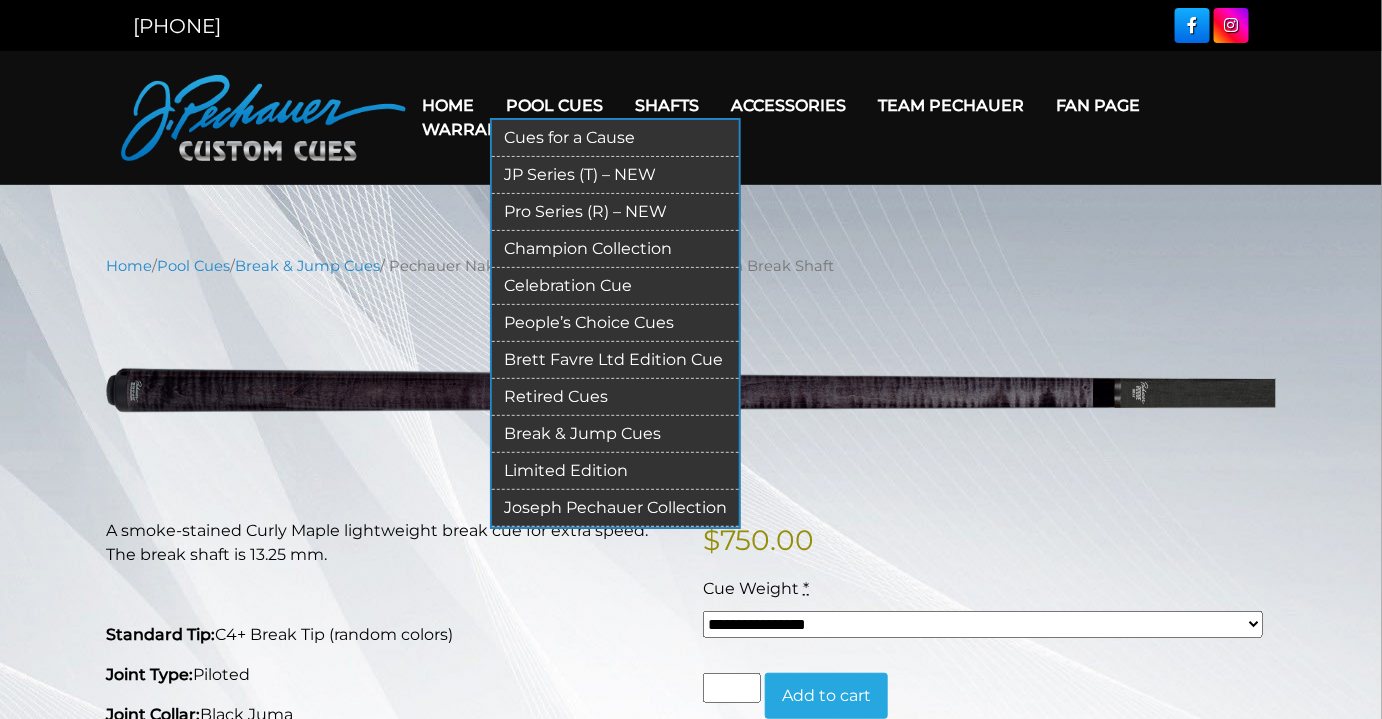 click on "Champion Collection" at bounding box center (615, 249) 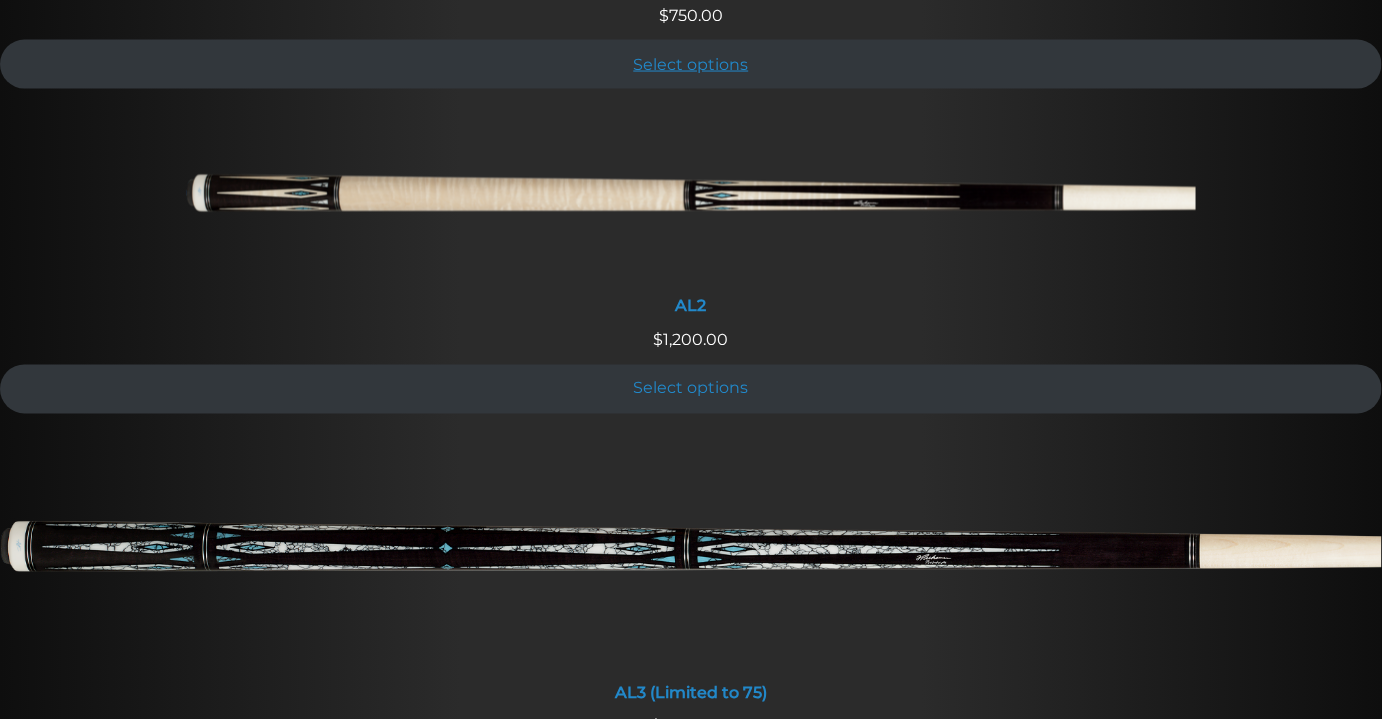 scroll, scrollTop: 1363, scrollLeft: 0, axis: vertical 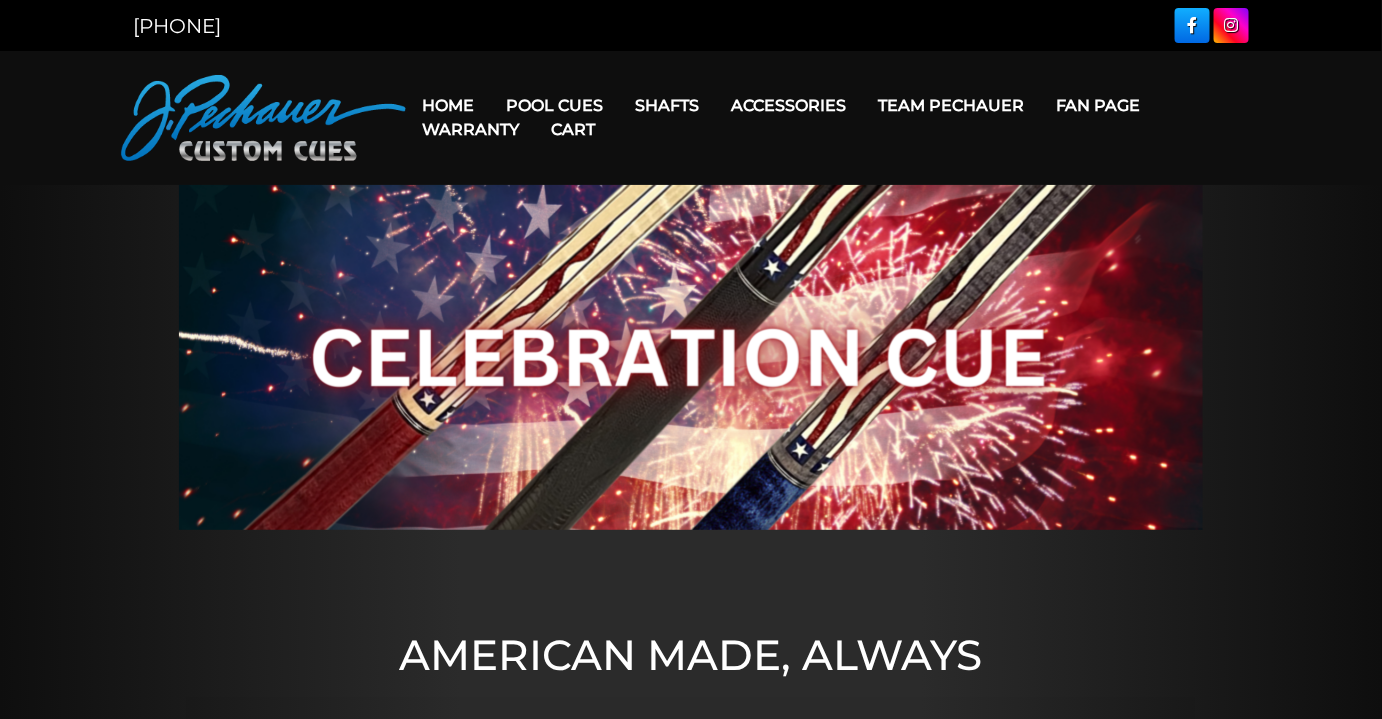 click on "Warranty" at bounding box center [470, 129] 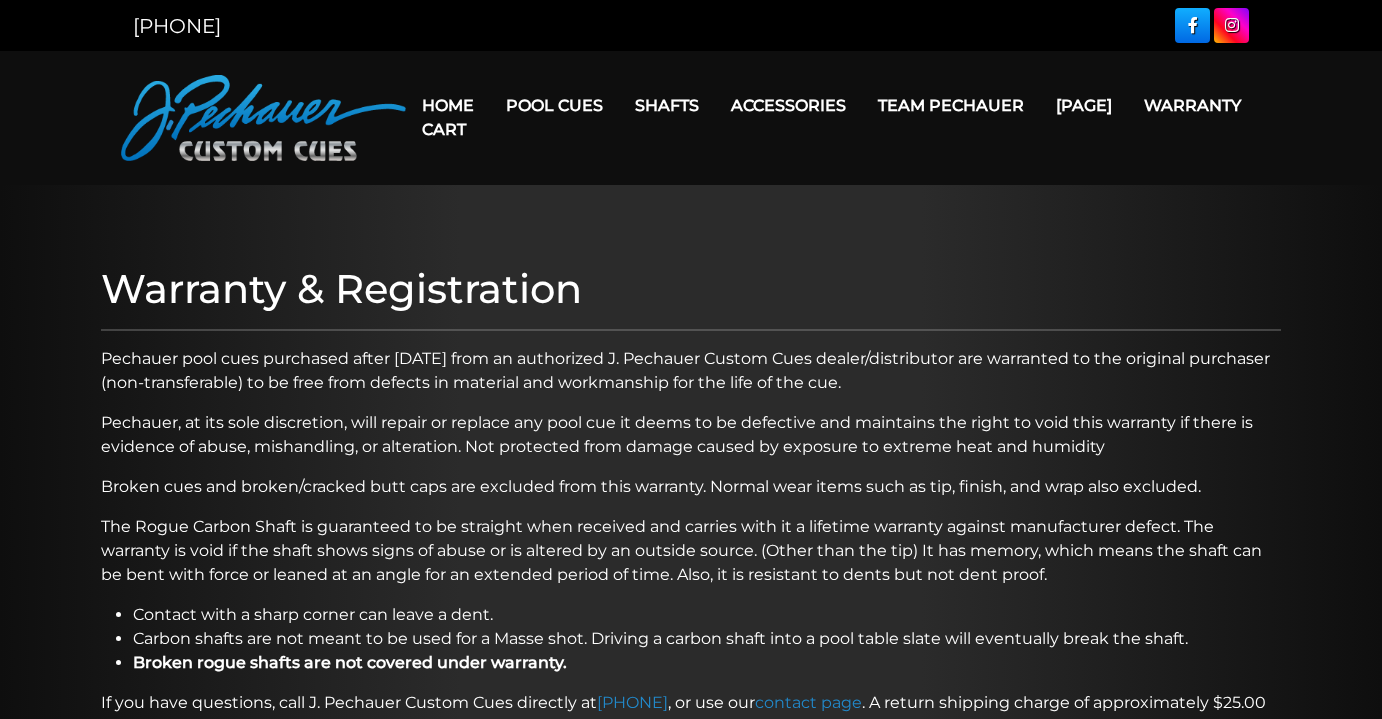 scroll, scrollTop: 0, scrollLeft: 0, axis: both 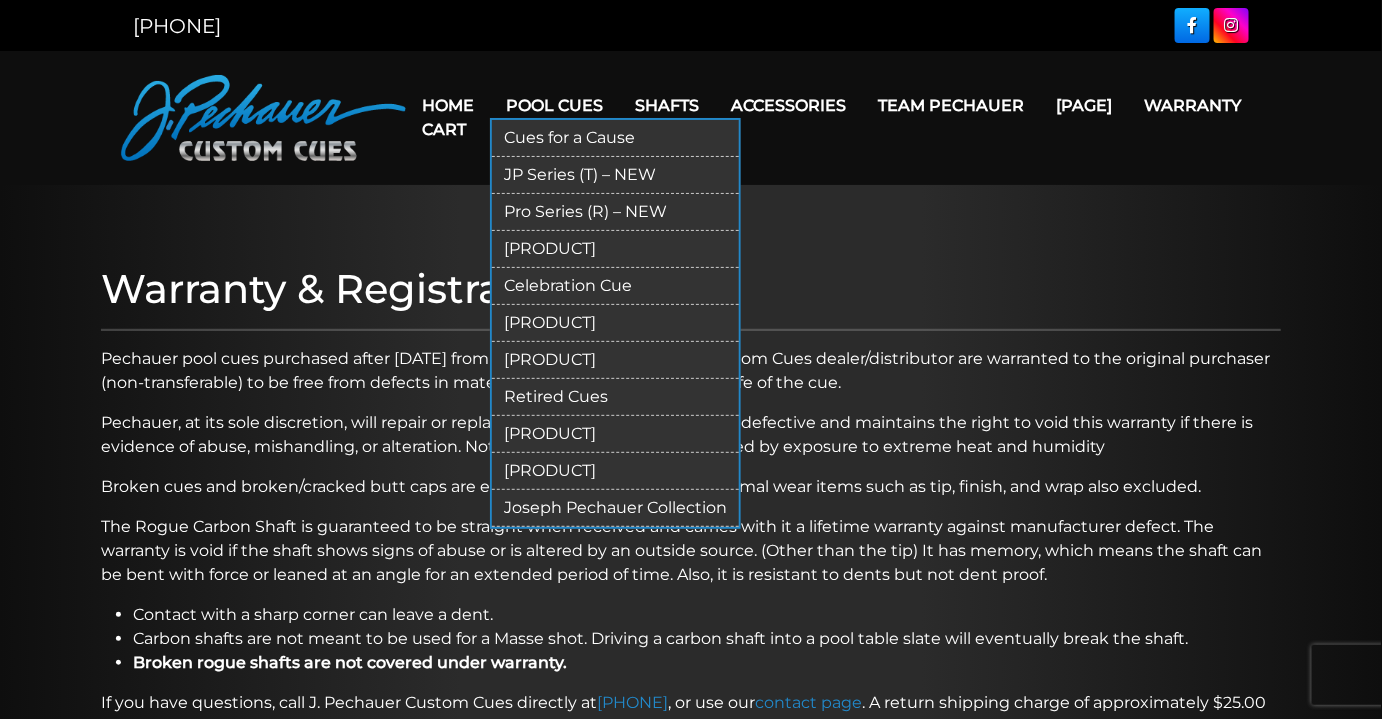 click on "[PRODUCT]" at bounding box center (615, 323) 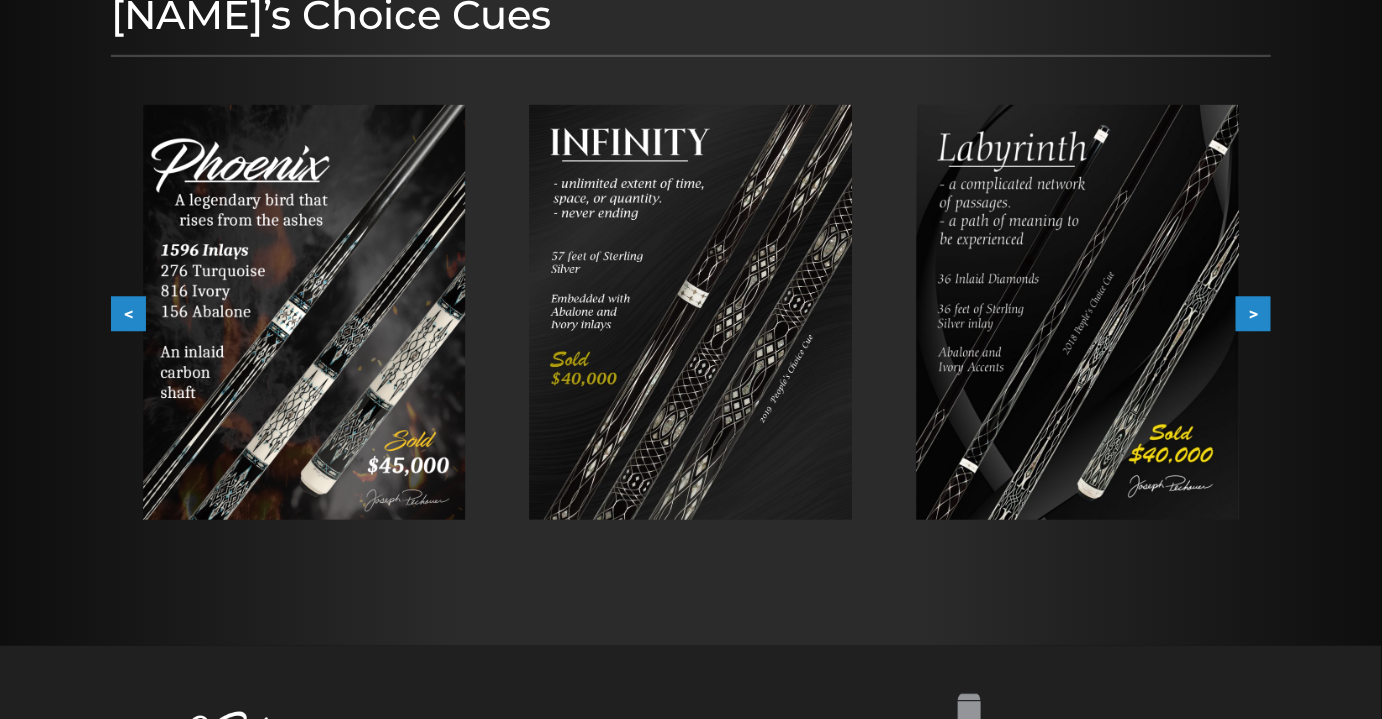 scroll, scrollTop: 272, scrollLeft: 0, axis: vertical 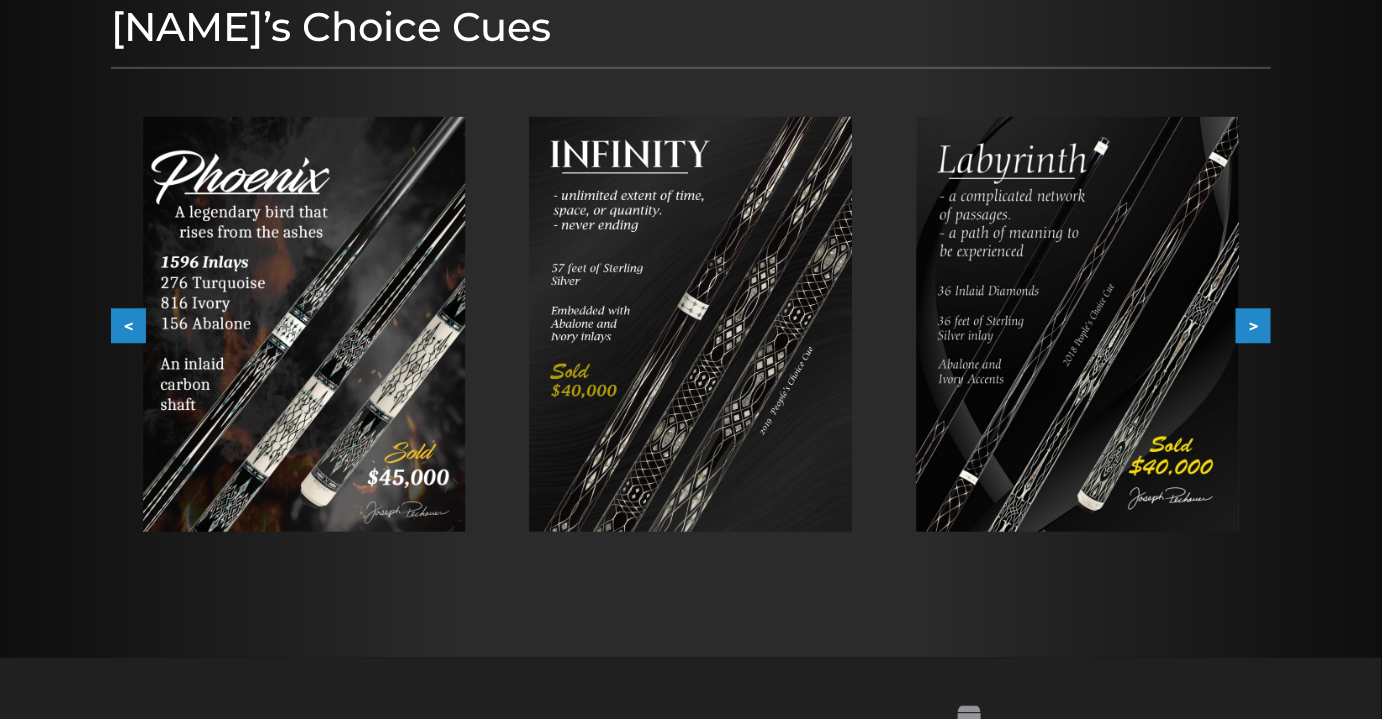 click on ">" at bounding box center (1253, 326) 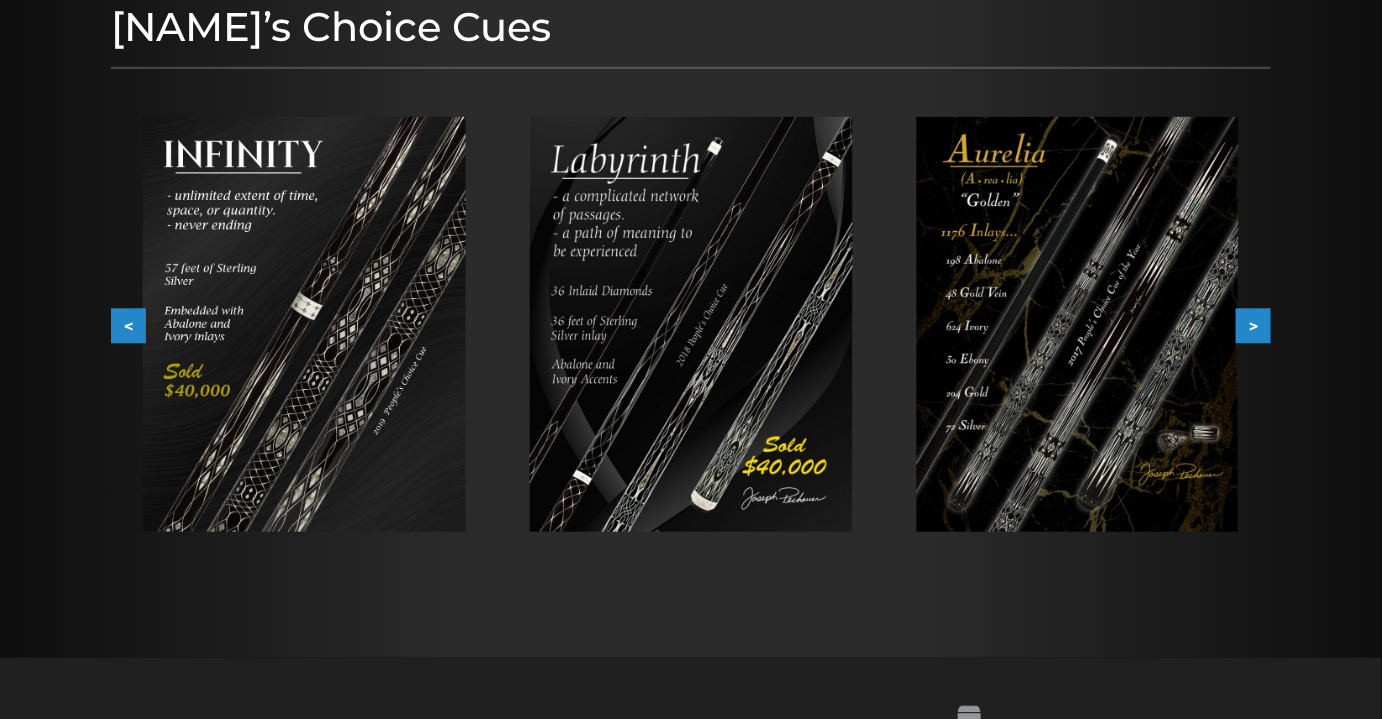 click on ">" at bounding box center [1253, 326] 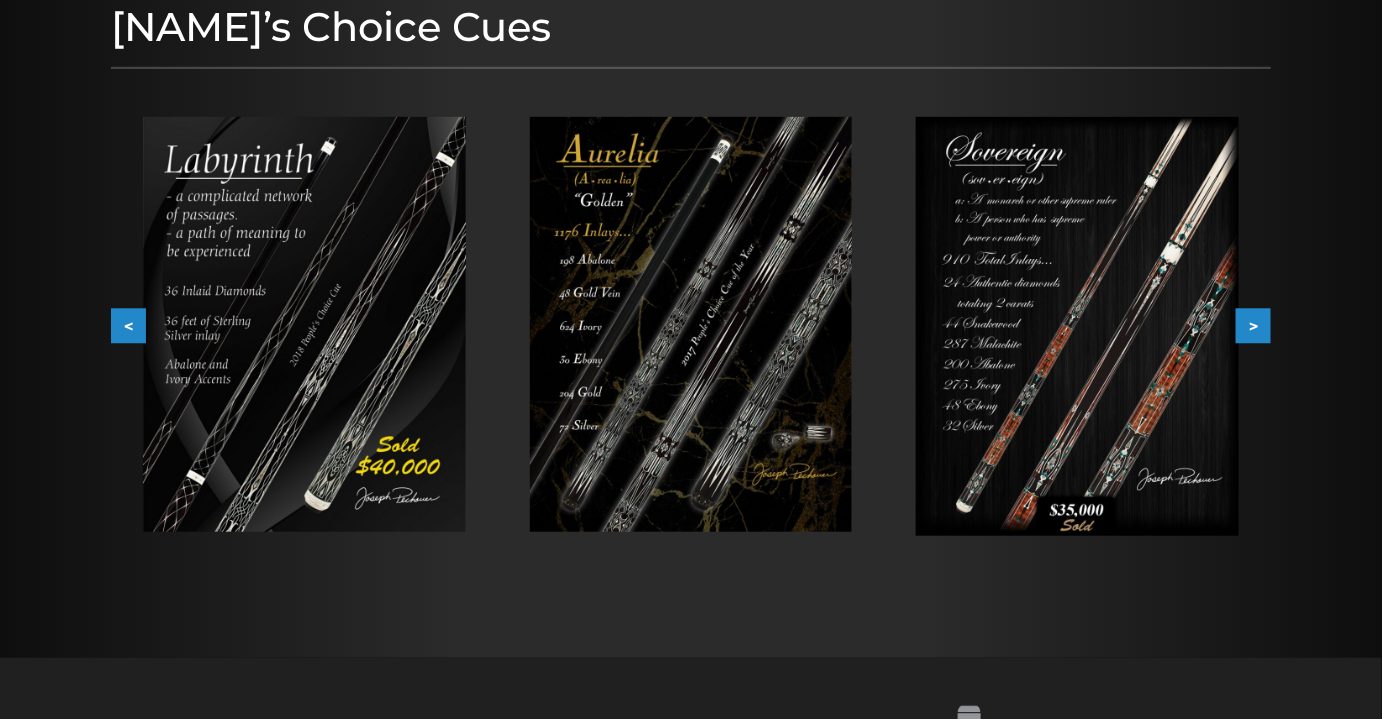 click on ">" at bounding box center (1253, 326) 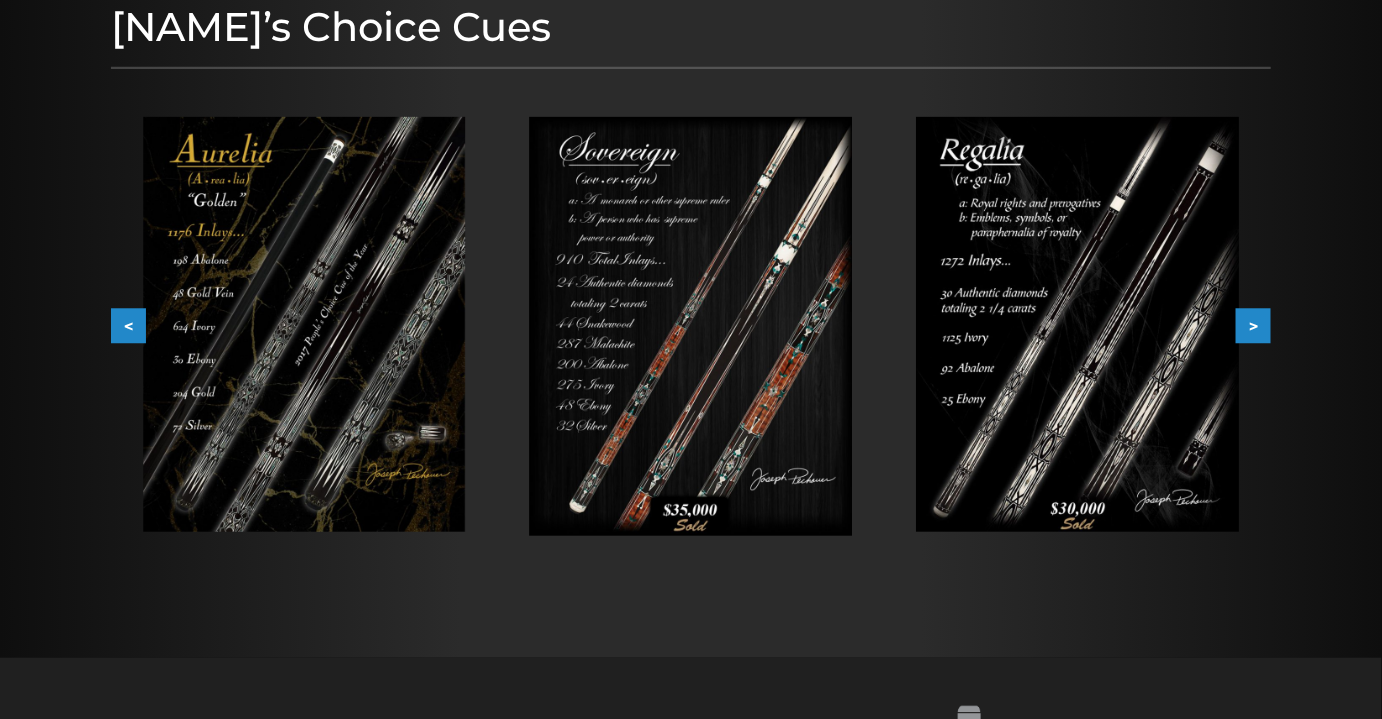 click on ">" at bounding box center (1253, 326) 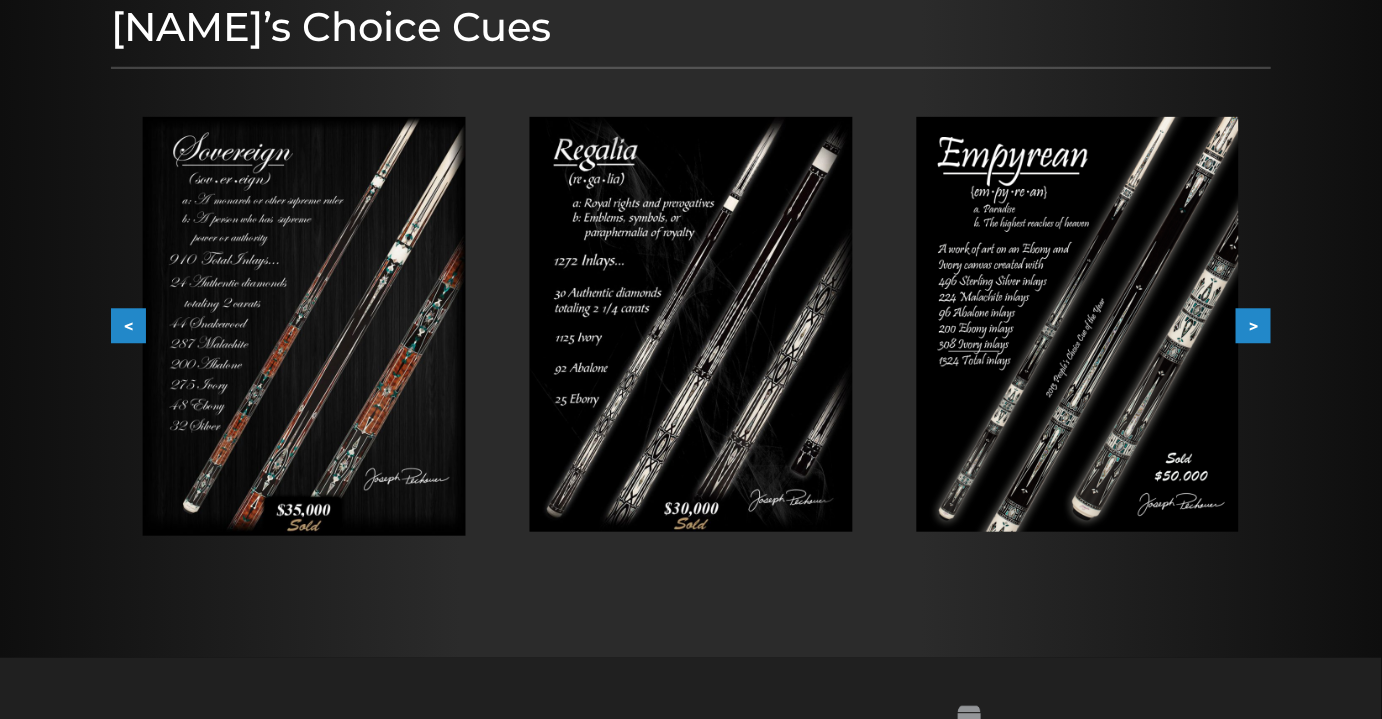 click on ">" at bounding box center (1253, 326) 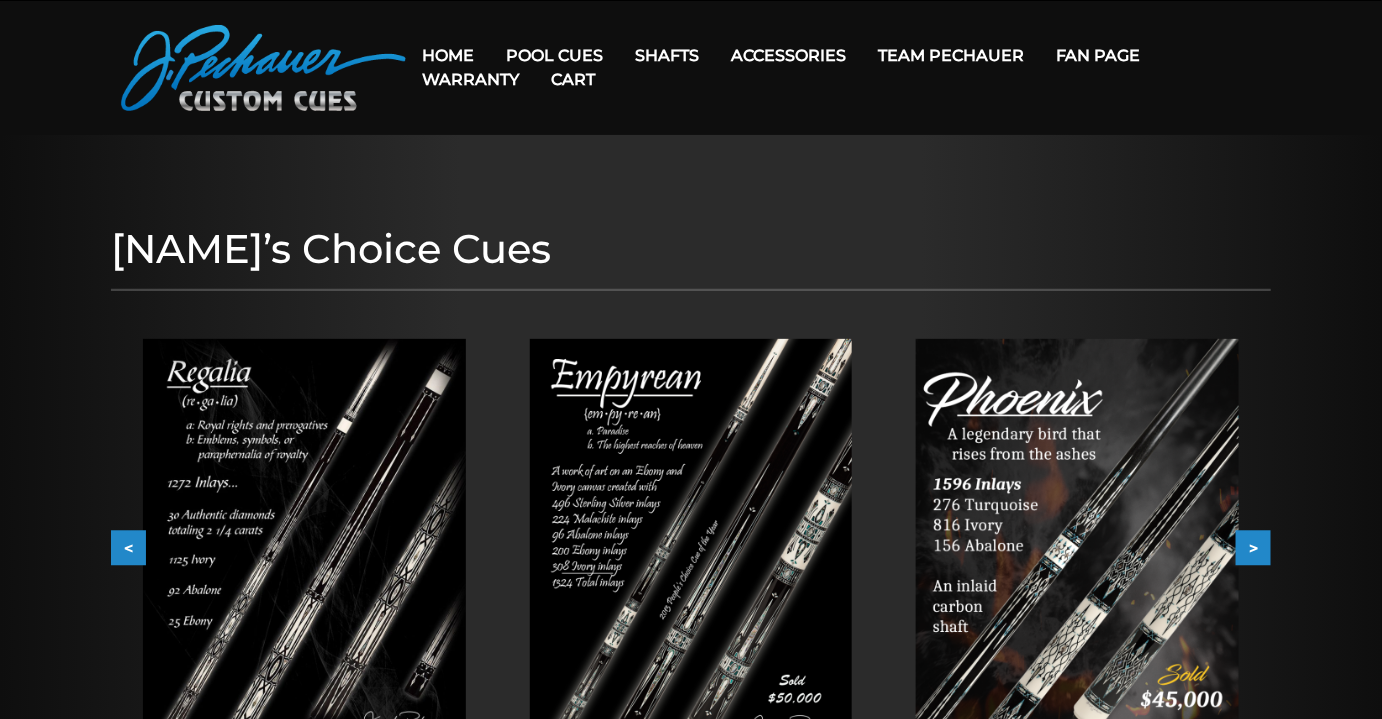 scroll, scrollTop: 0, scrollLeft: 0, axis: both 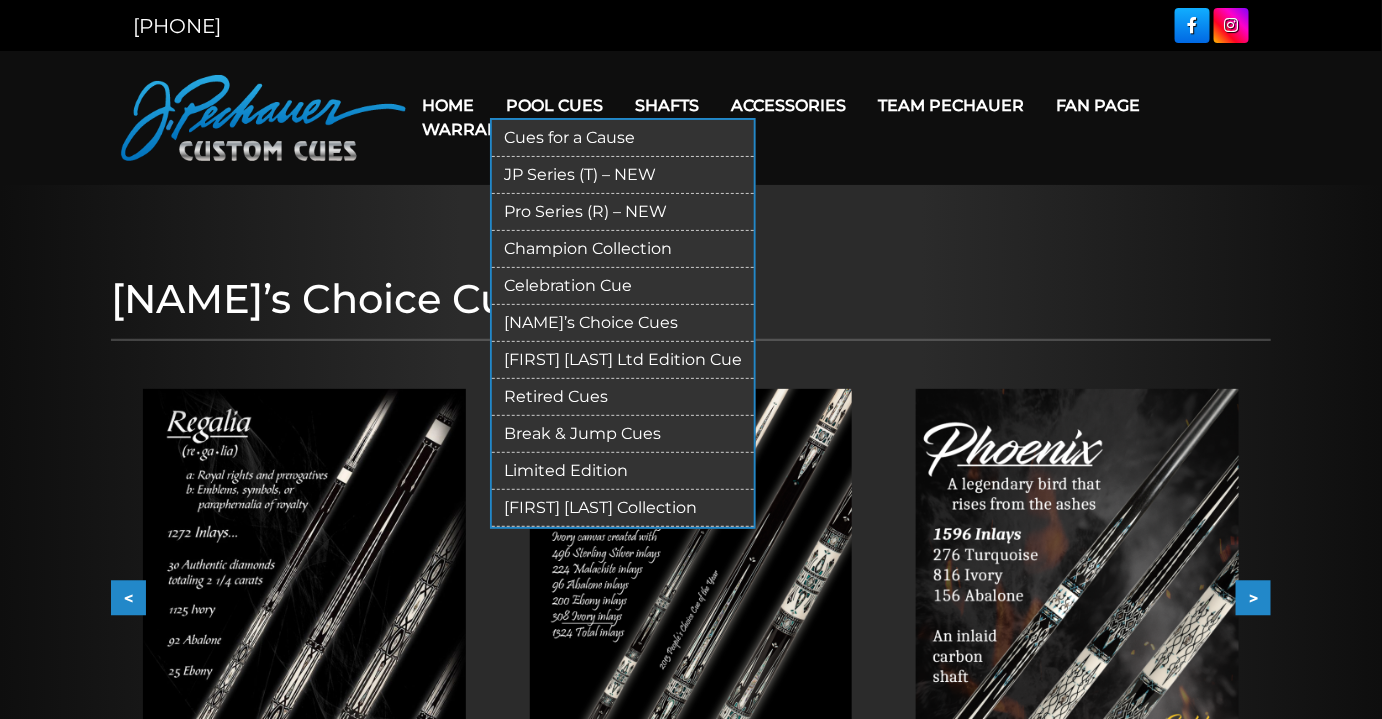 click on "Limited Edition" at bounding box center (623, 471) 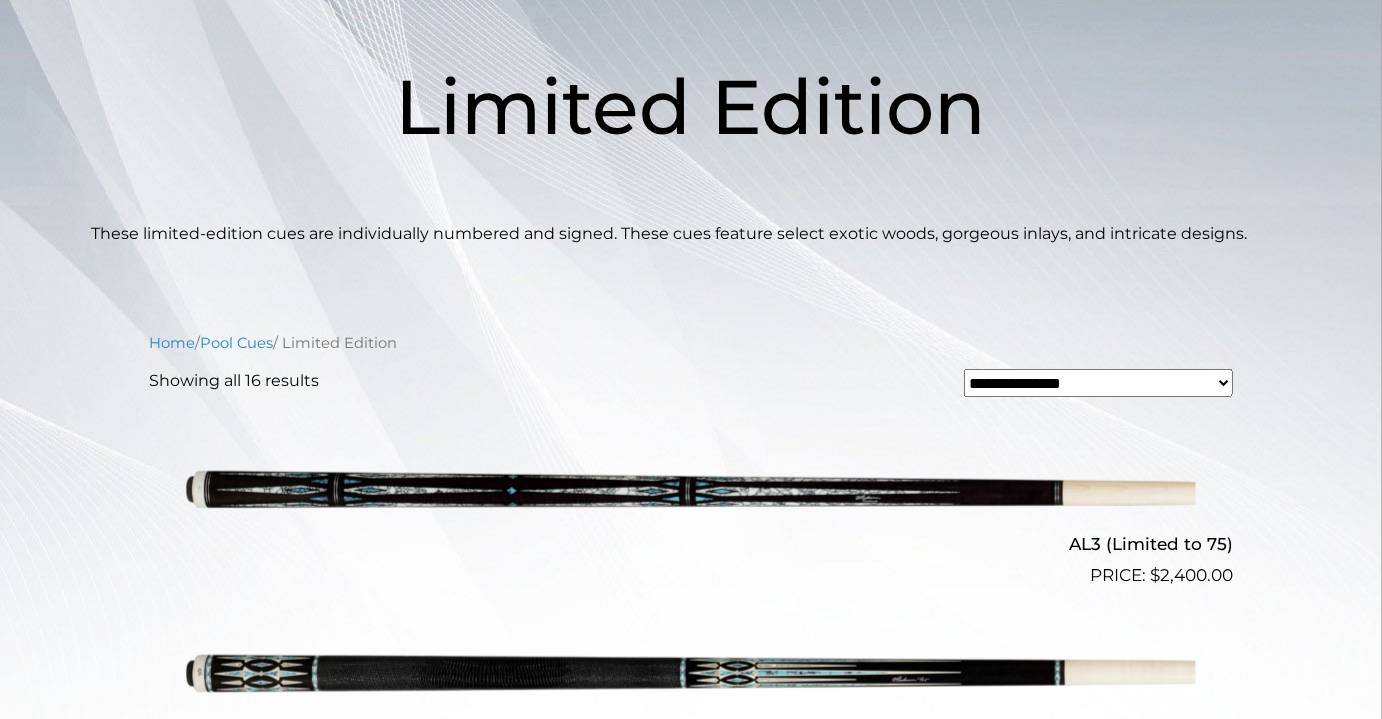 scroll, scrollTop: 0, scrollLeft: 0, axis: both 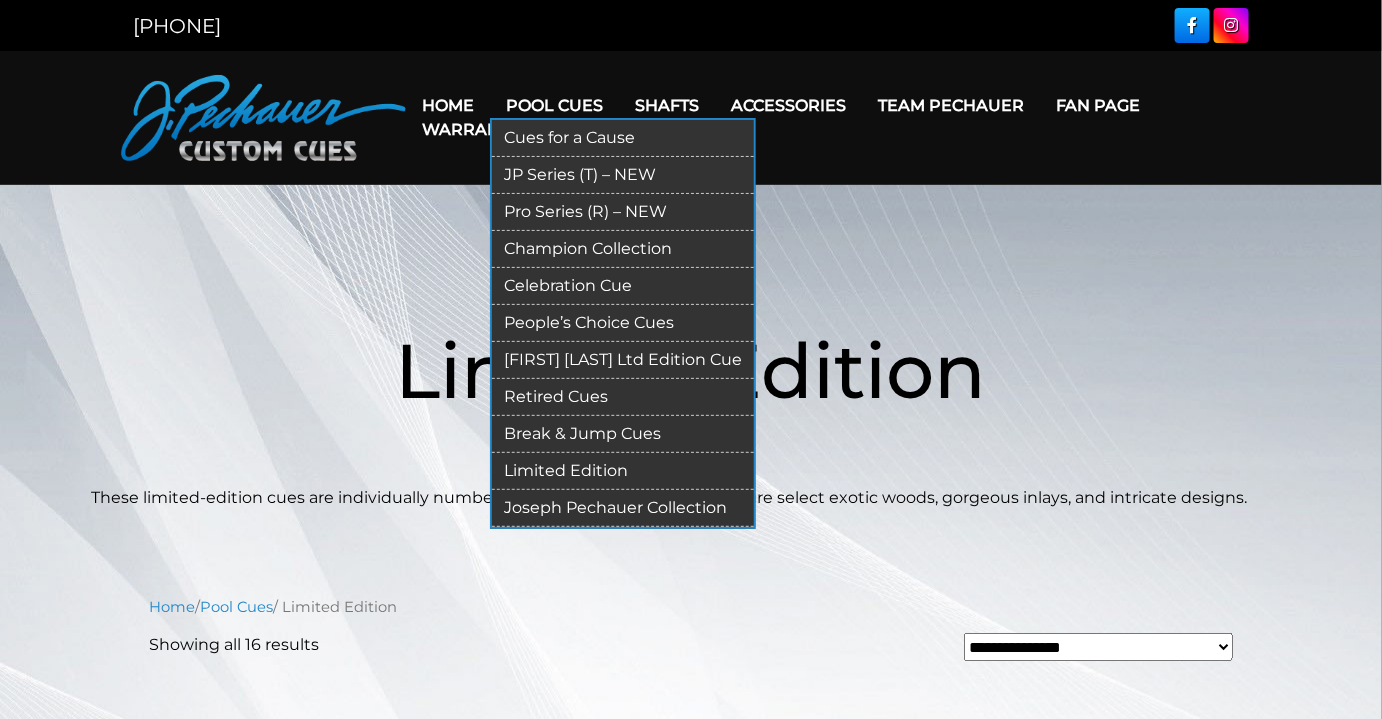 click on "Joseph Pechauer Collection" at bounding box center (623, 508) 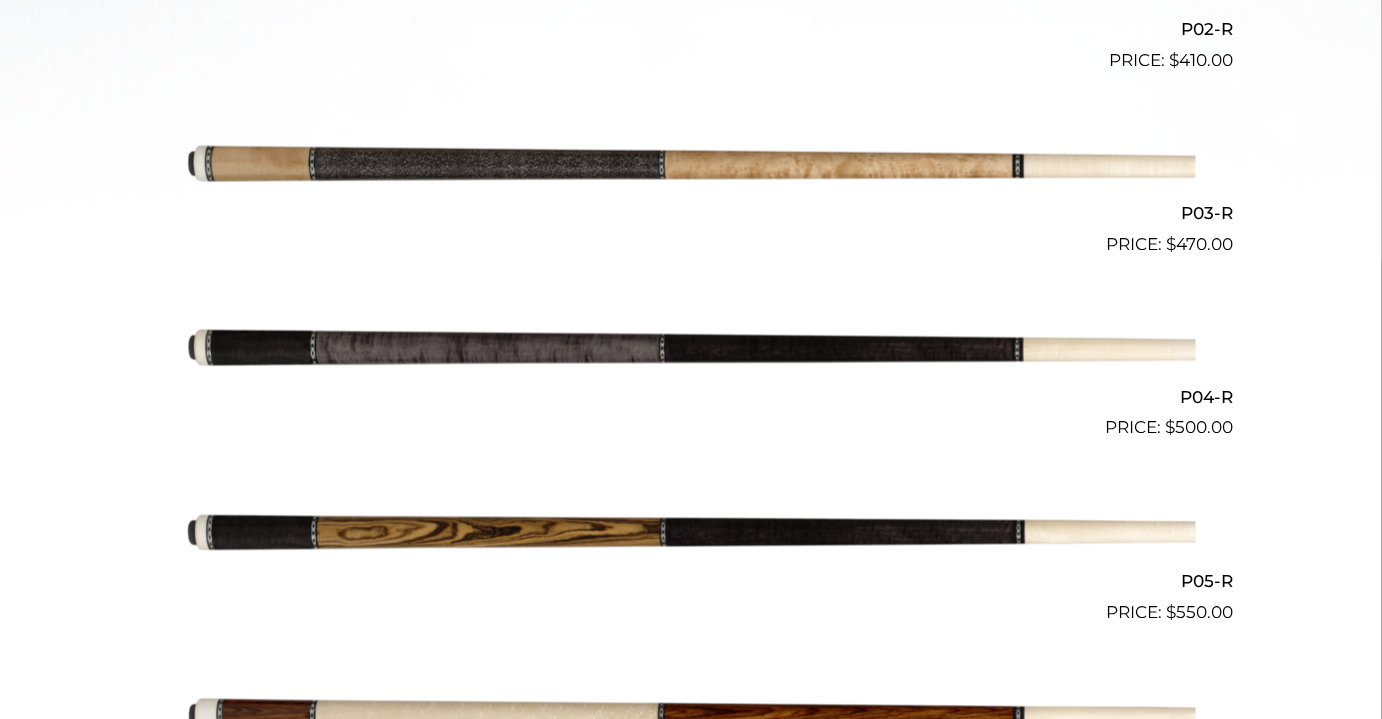 scroll, scrollTop: 1000, scrollLeft: 0, axis: vertical 